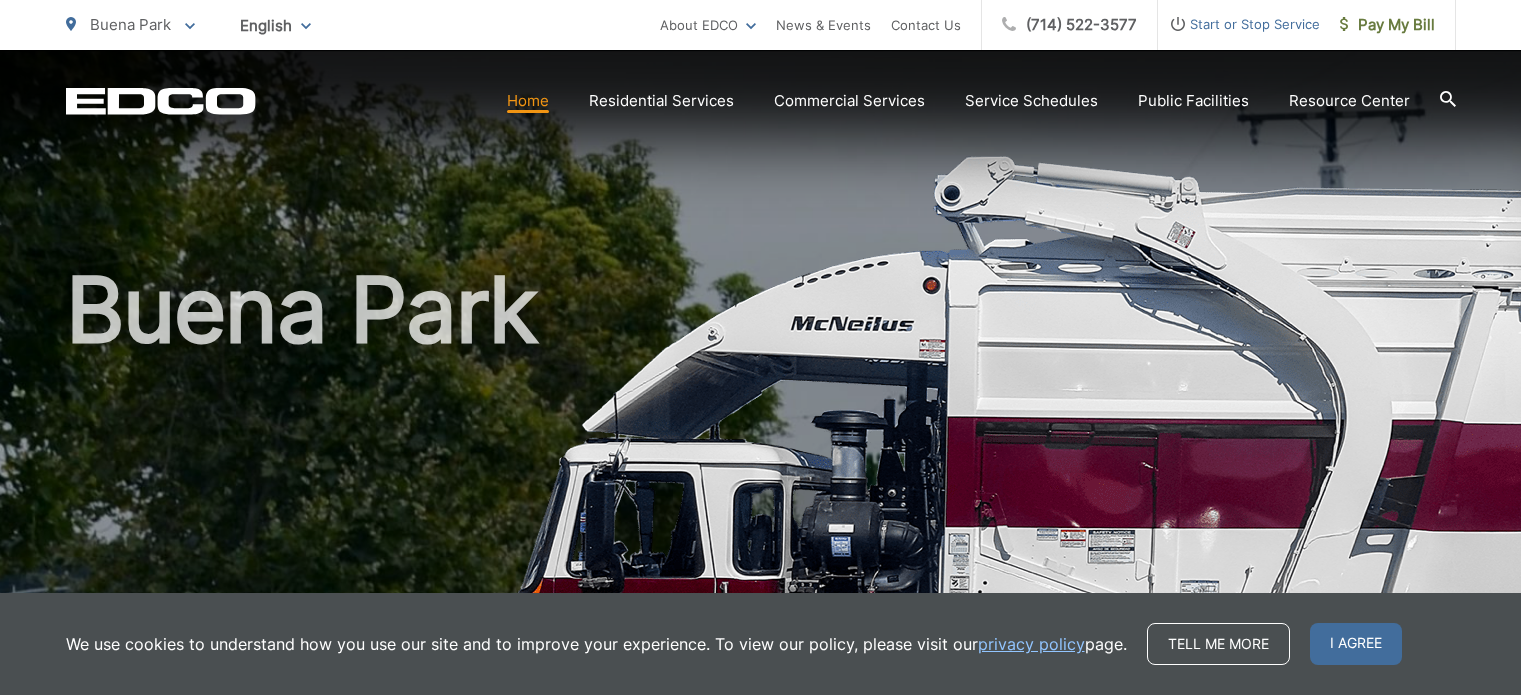 scroll, scrollTop: 0, scrollLeft: 0, axis: both 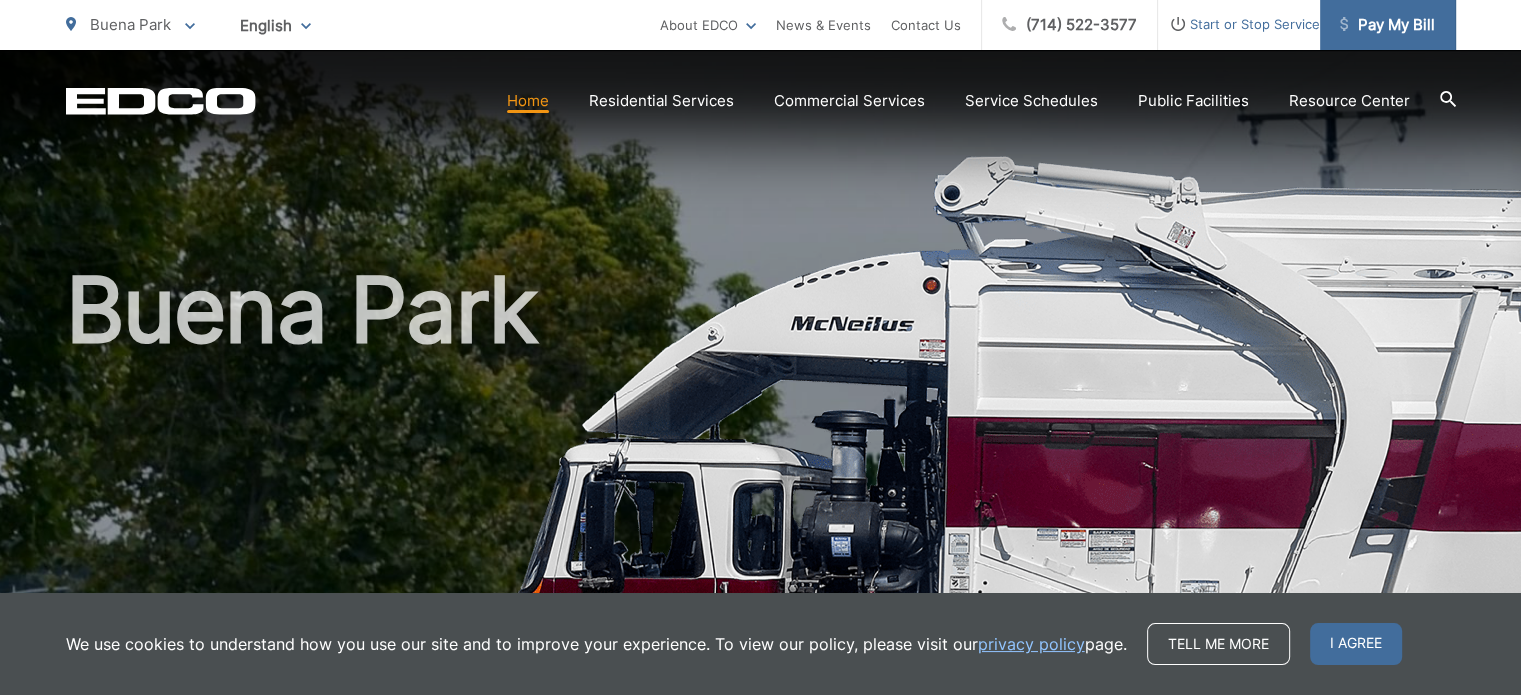 click on "Pay My Bill" at bounding box center [1388, 25] 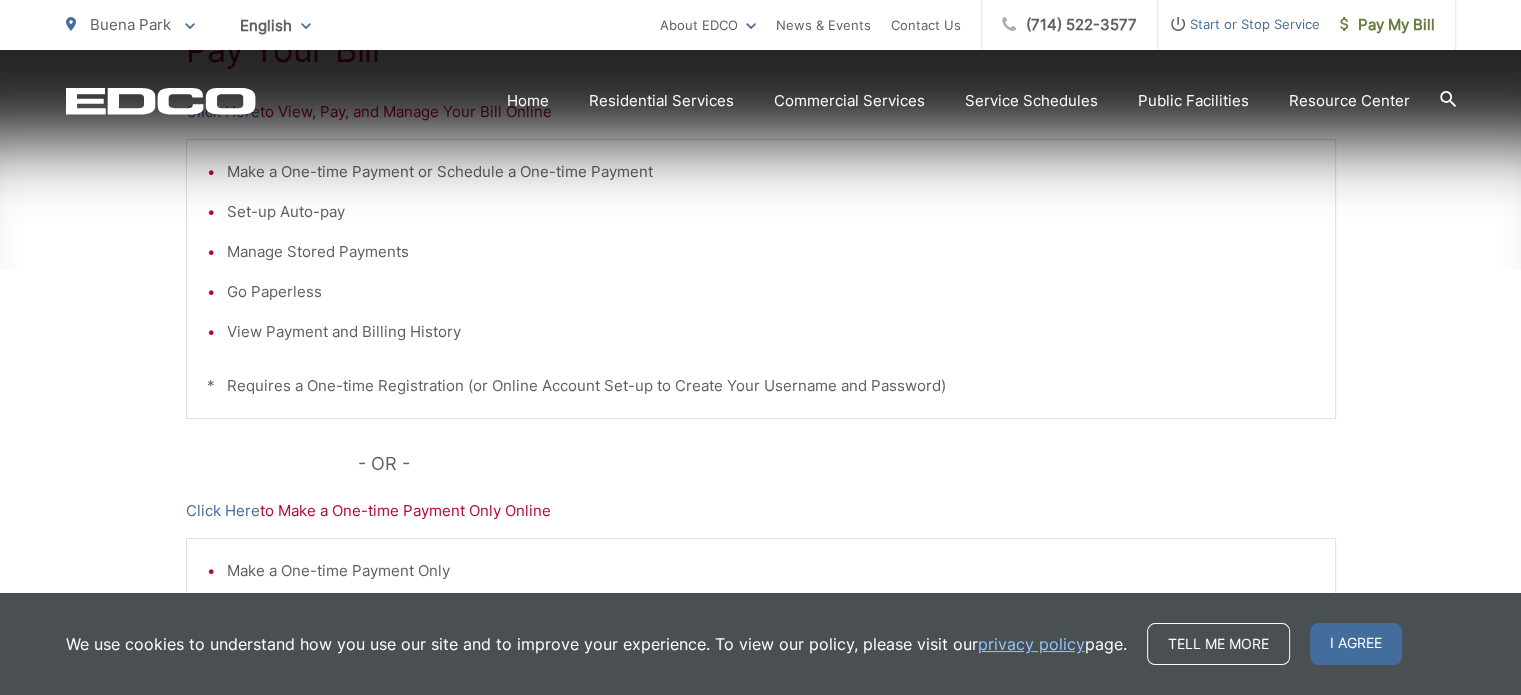 scroll, scrollTop: 500, scrollLeft: 0, axis: vertical 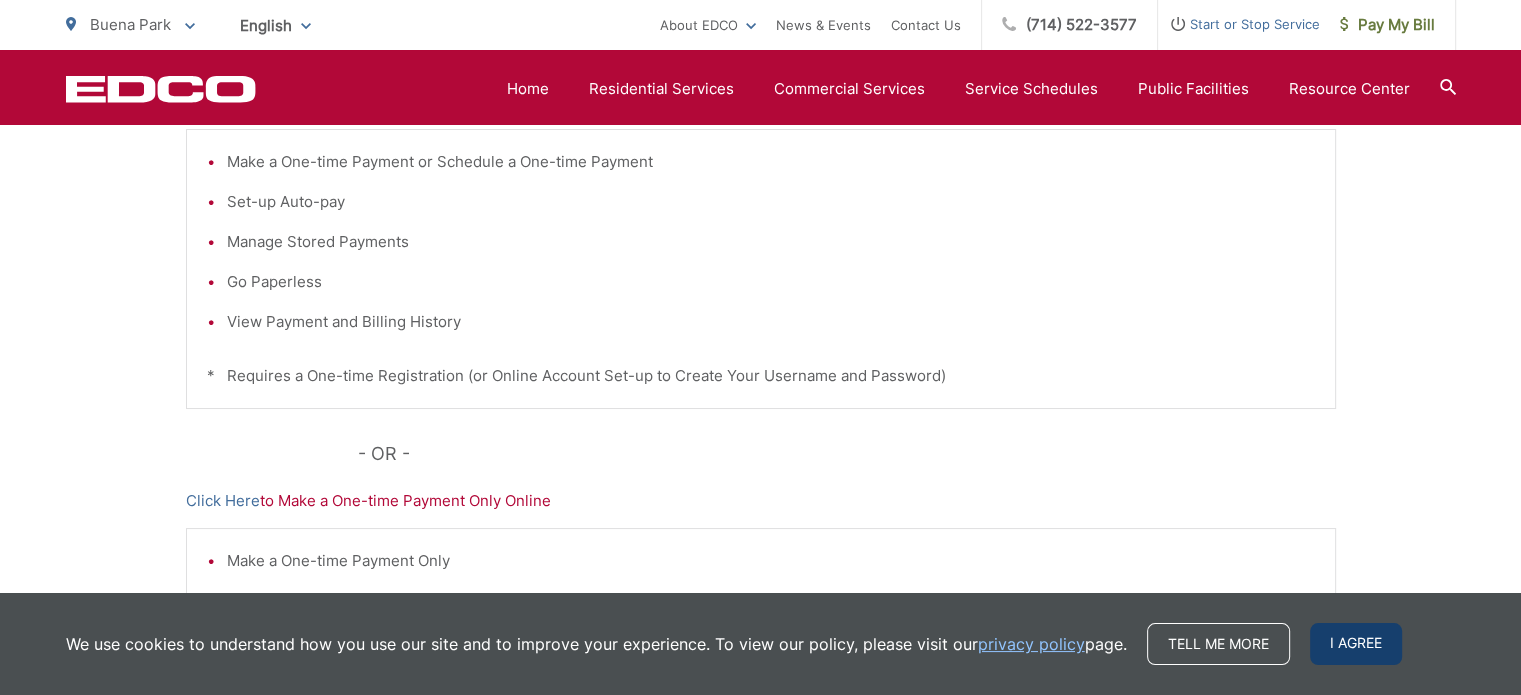 click on "I agree" at bounding box center (1356, 644) 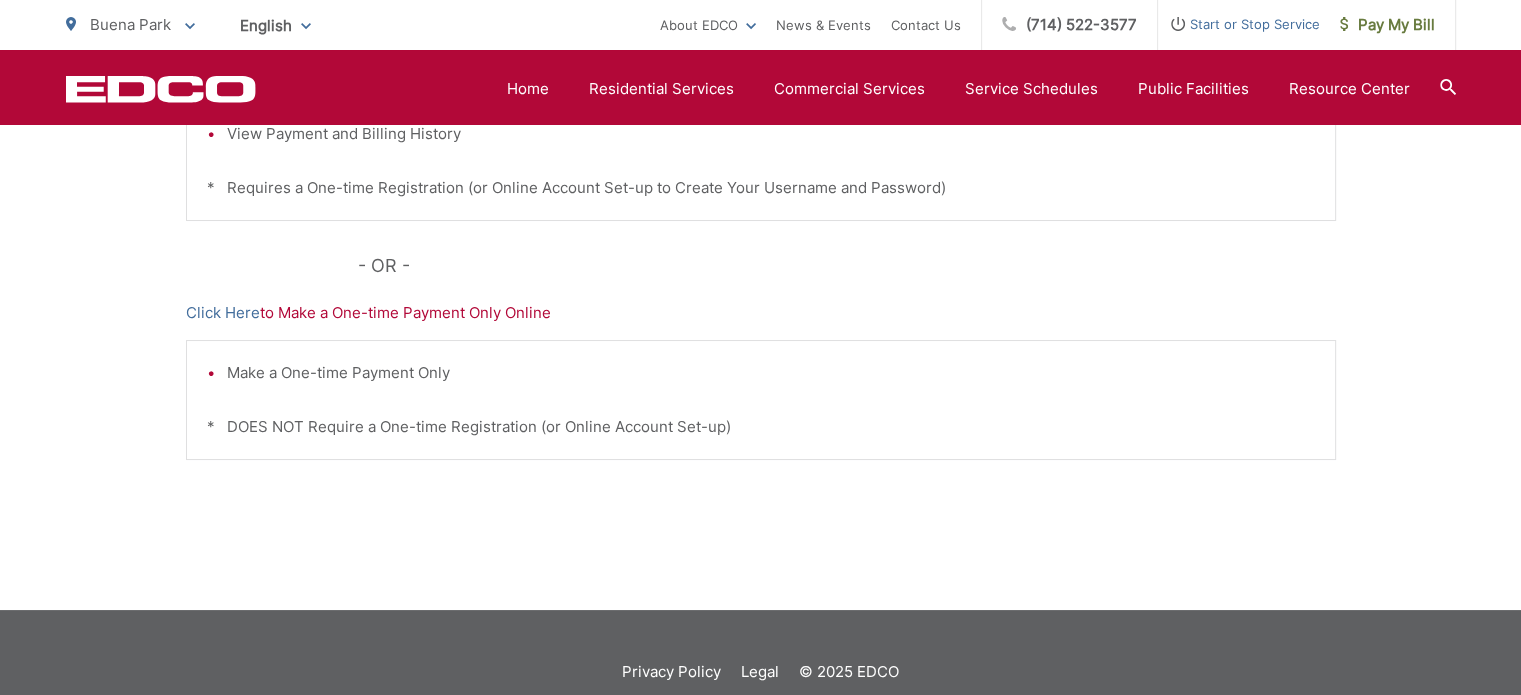 scroll, scrollTop: 700, scrollLeft: 0, axis: vertical 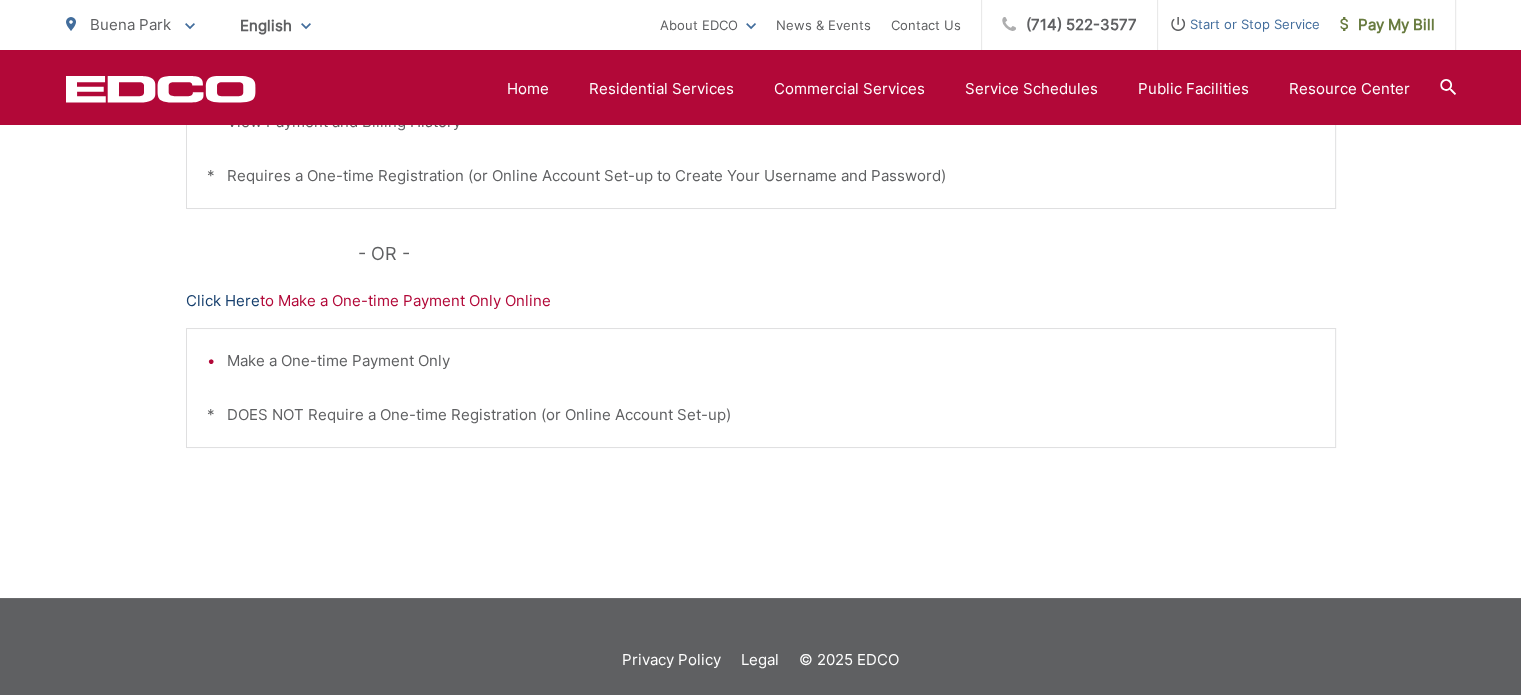 click on "Click Here" at bounding box center (223, 301) 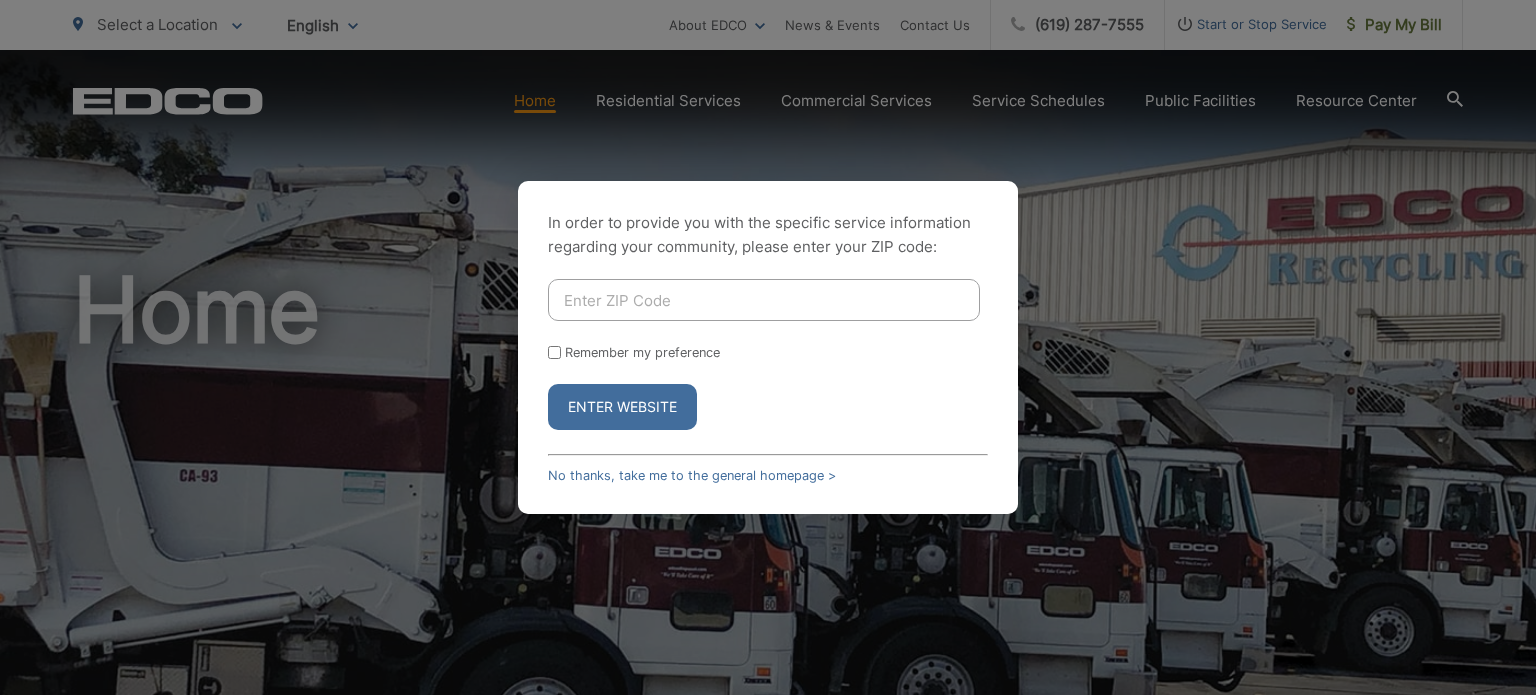 scroll, scrollTop: 0, scrollLeft: 0, axis: both 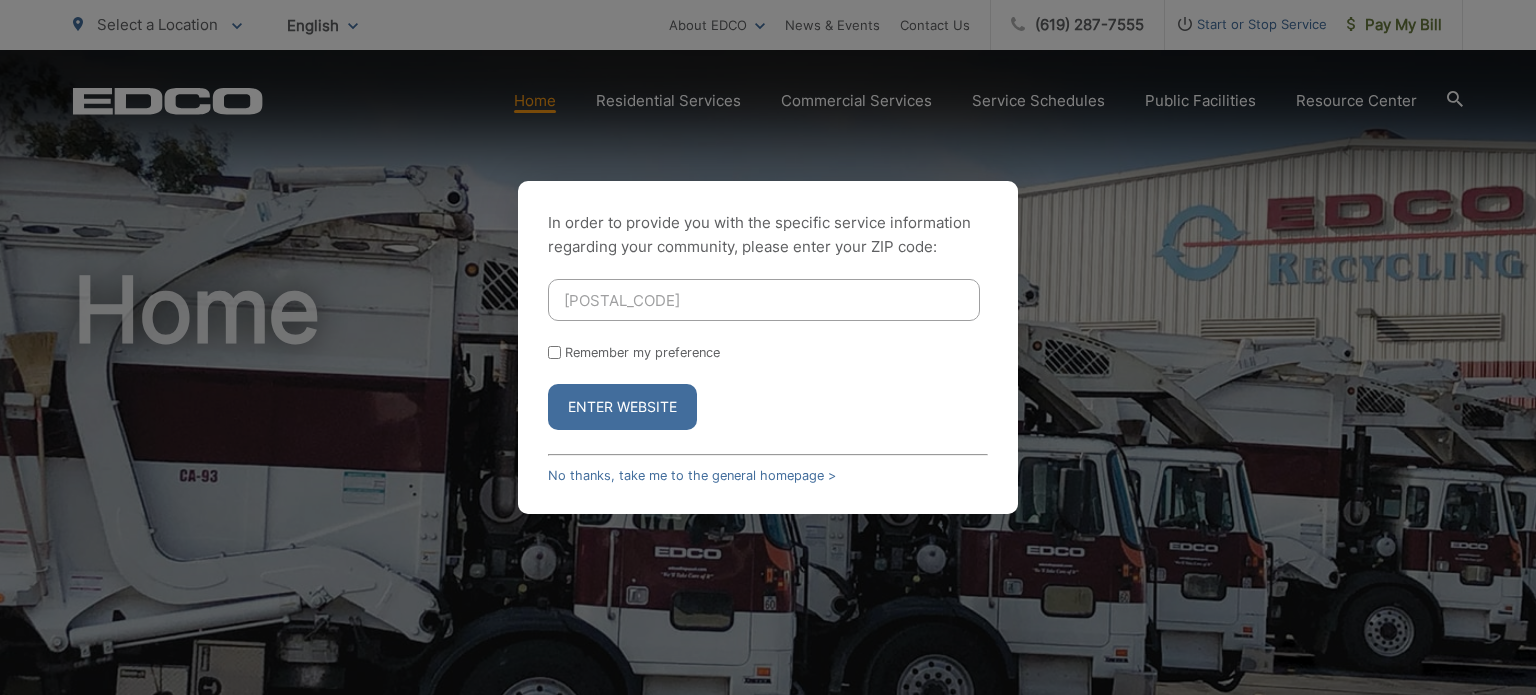 type on "90620" 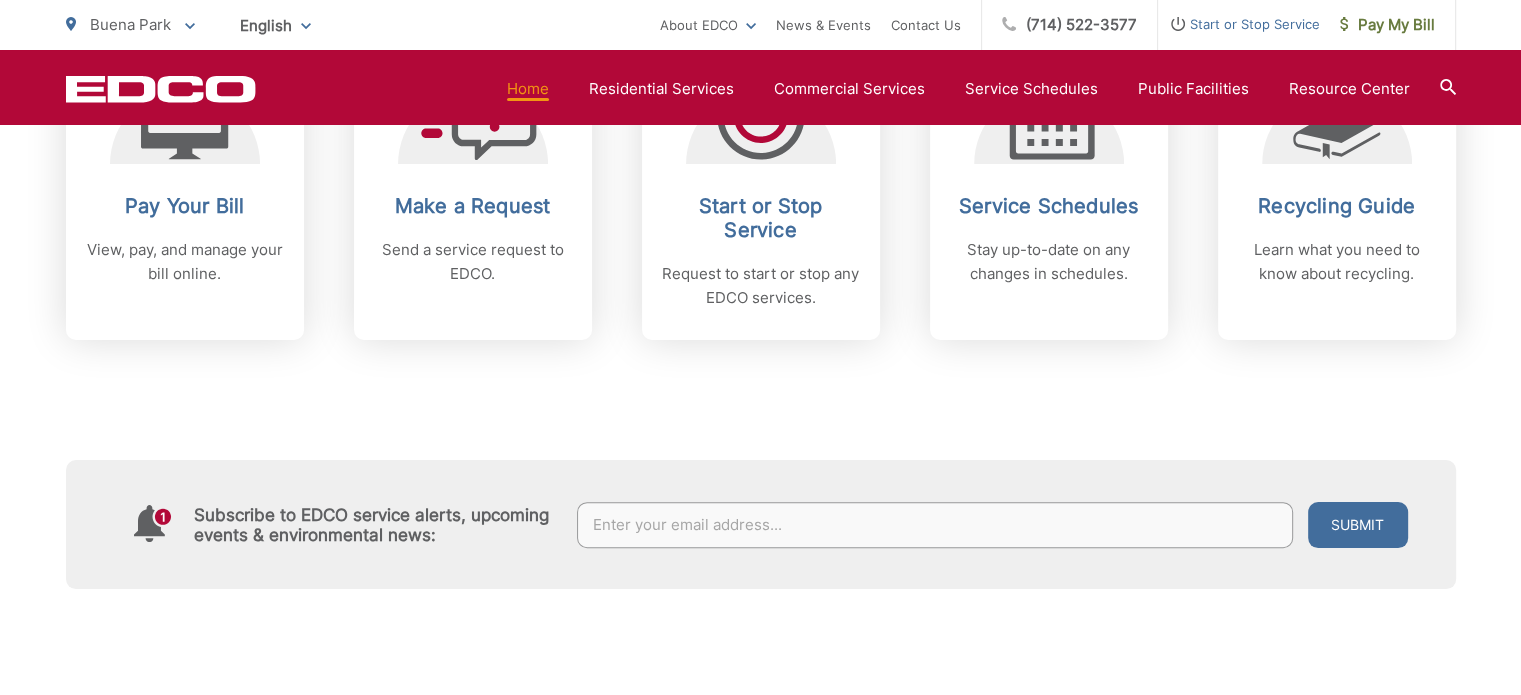 scroll, scrollTop: 700, scrollLeft: 0, axis: vertical 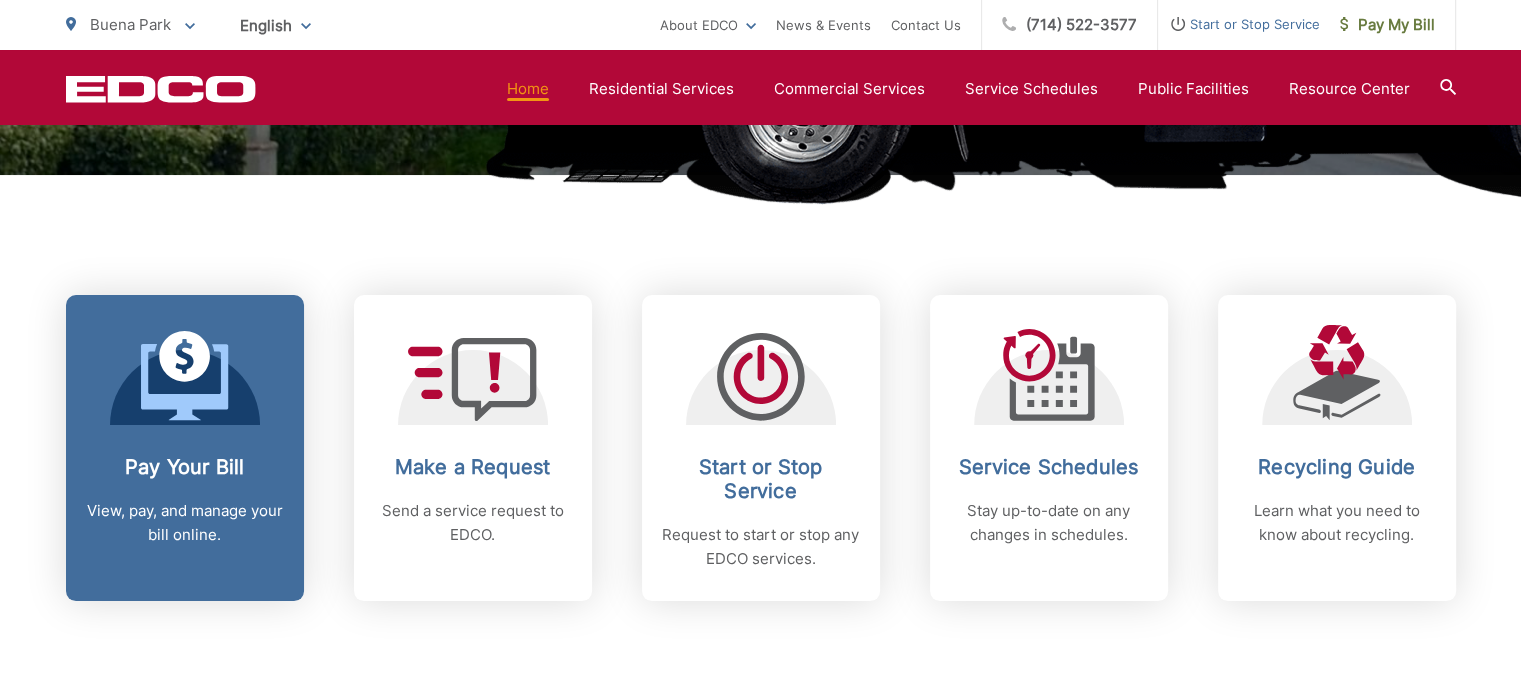 click on "View, pay, and manage your bill online." at bounding box center (185, 523) 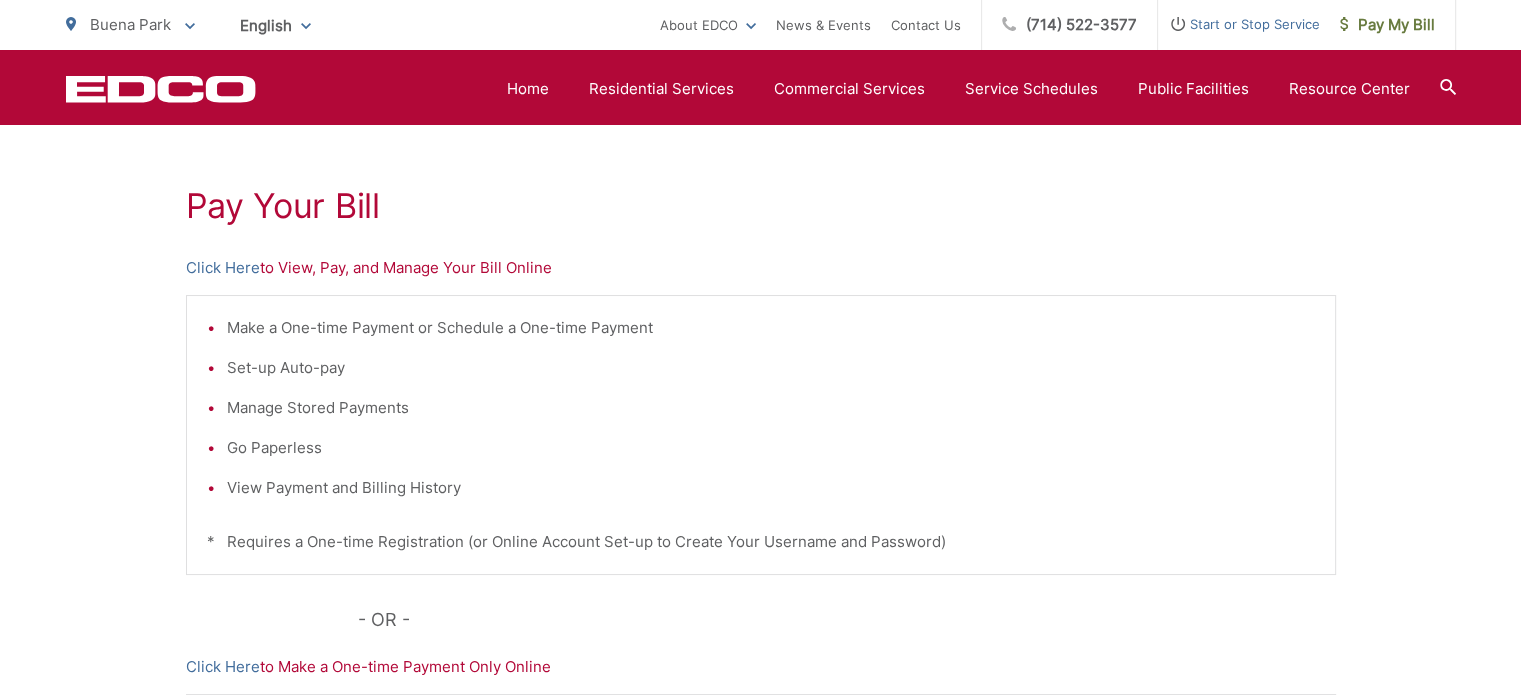 scroll, scrollTop: 300, scrollLeft: 0, axis: vertical 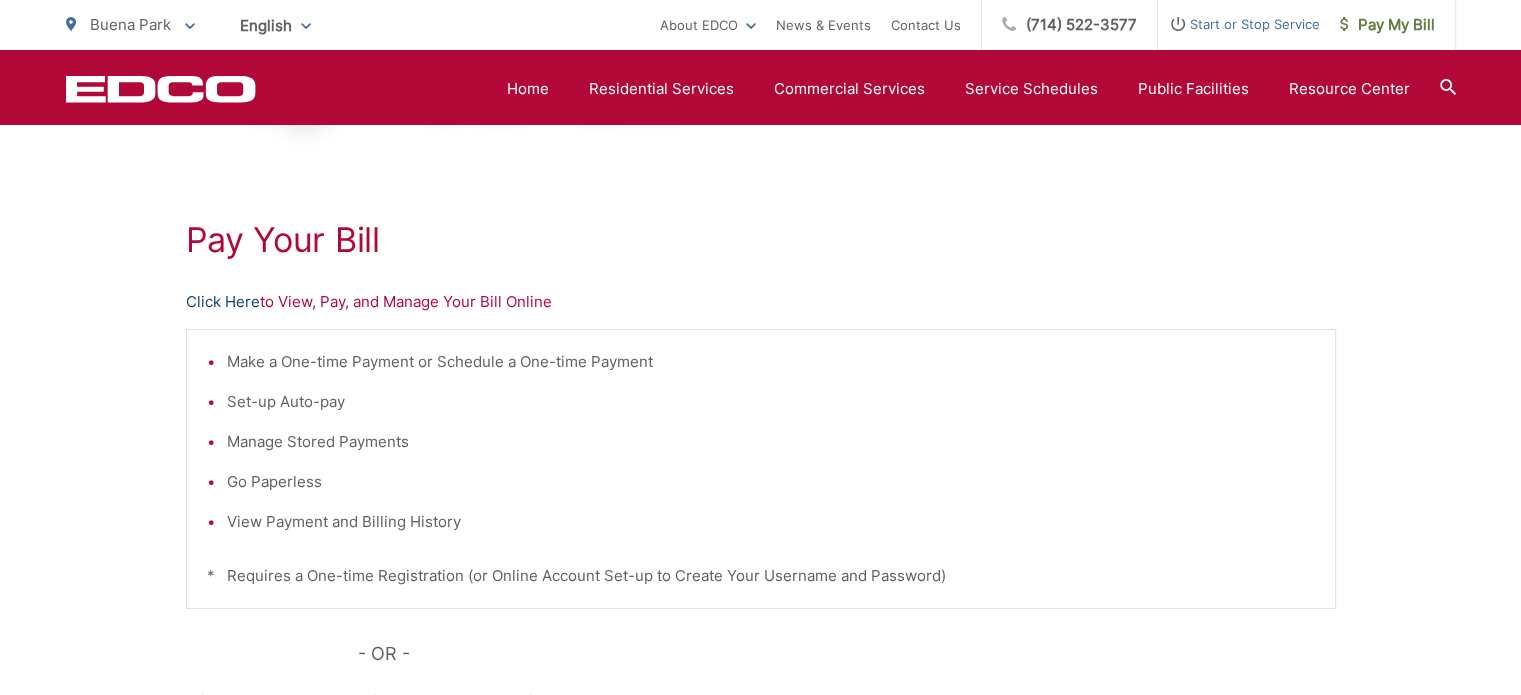 click on "Click Here" at bounding box center [223, 302] 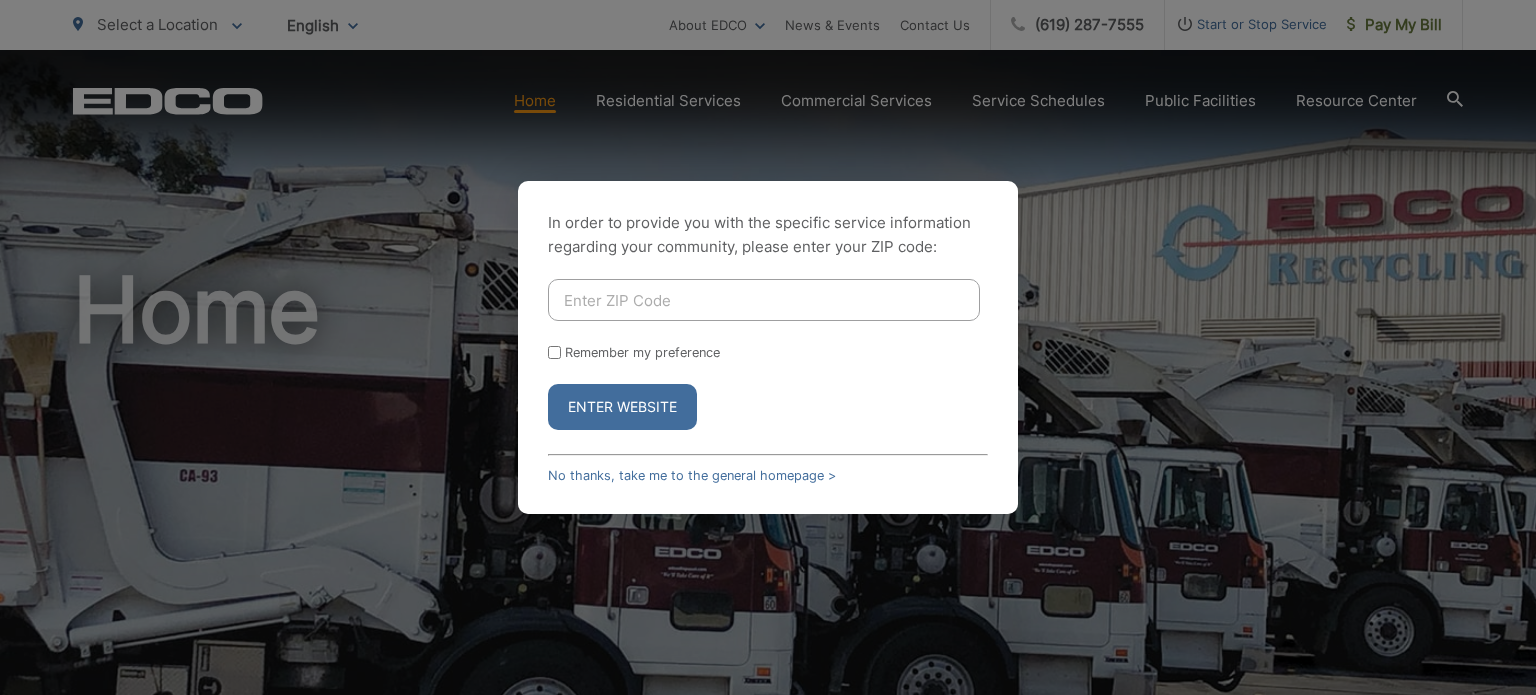 scroll, scrollTop: 0, scrollLeft: 0, axis: both 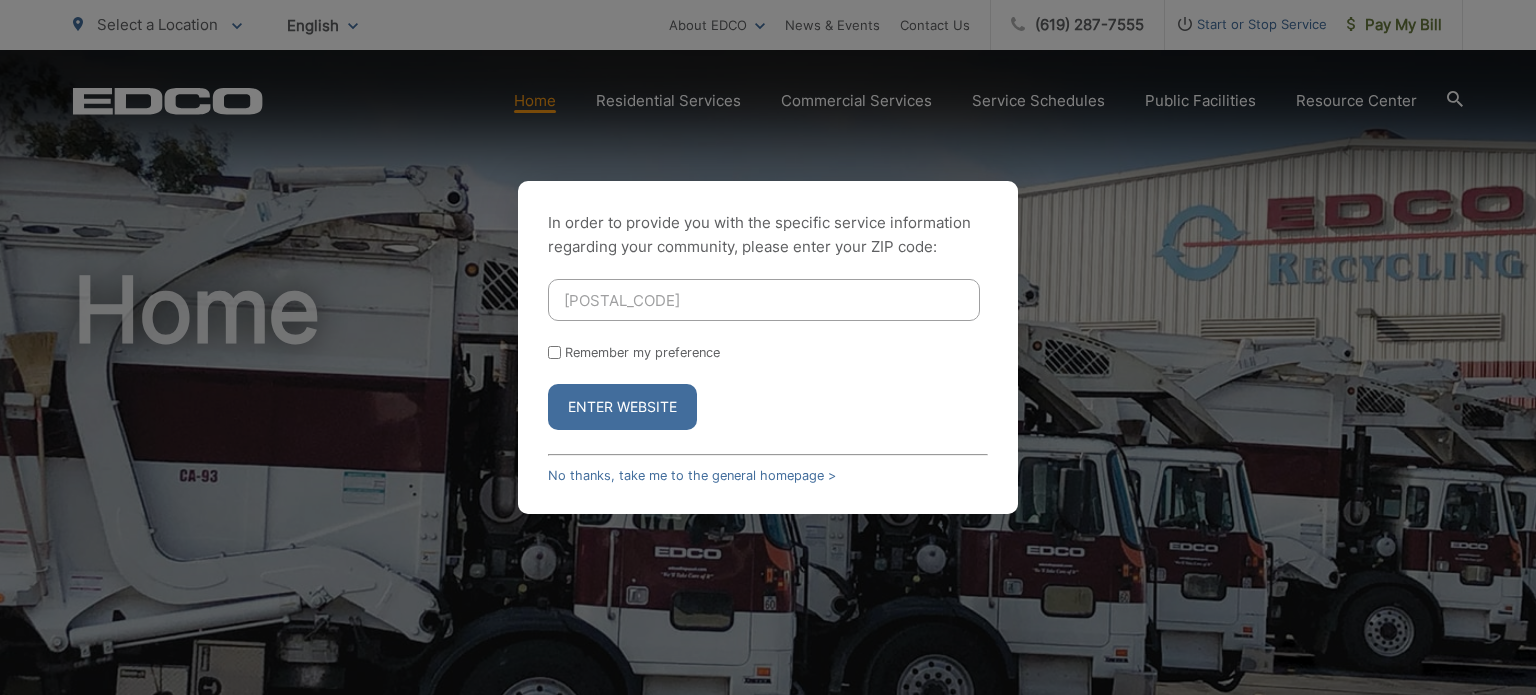 click on "Remember my preference" at bounding box center [554, 352] 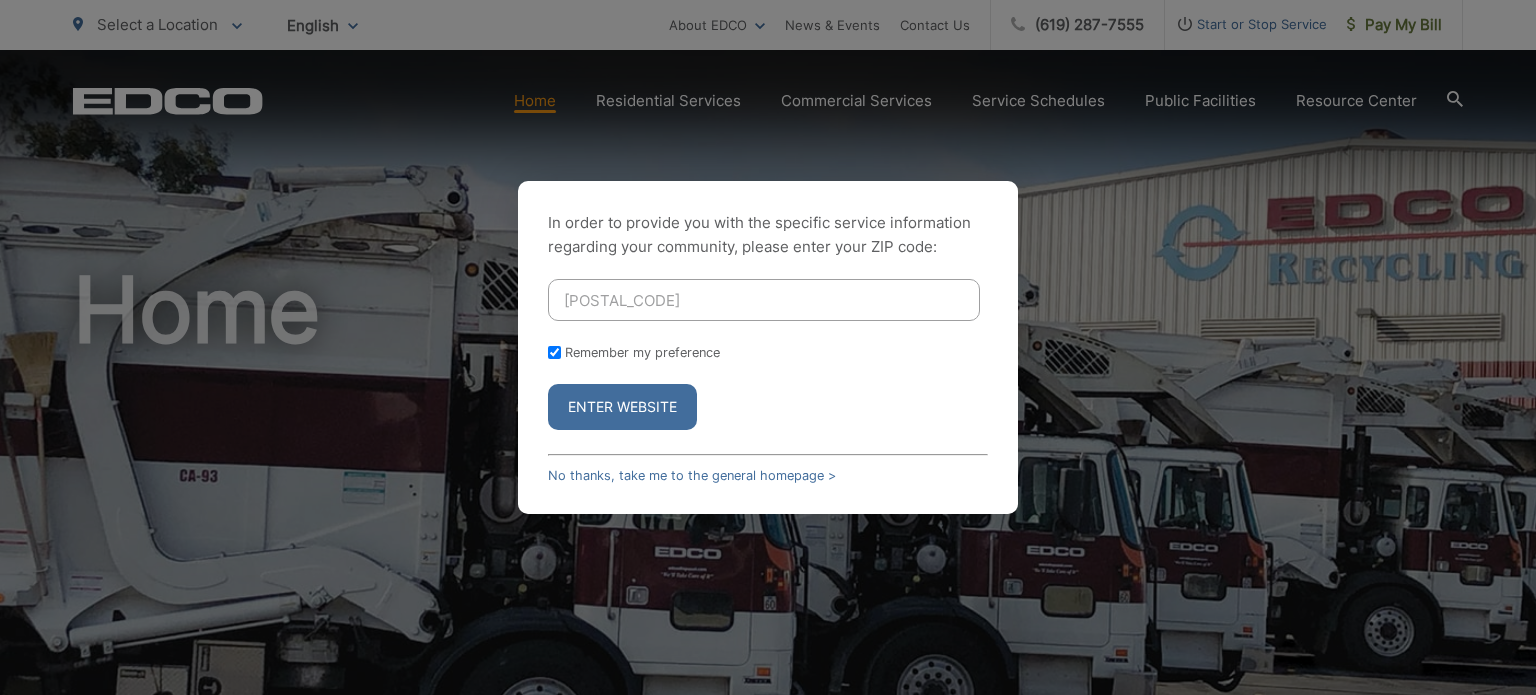 checkbox on "true" 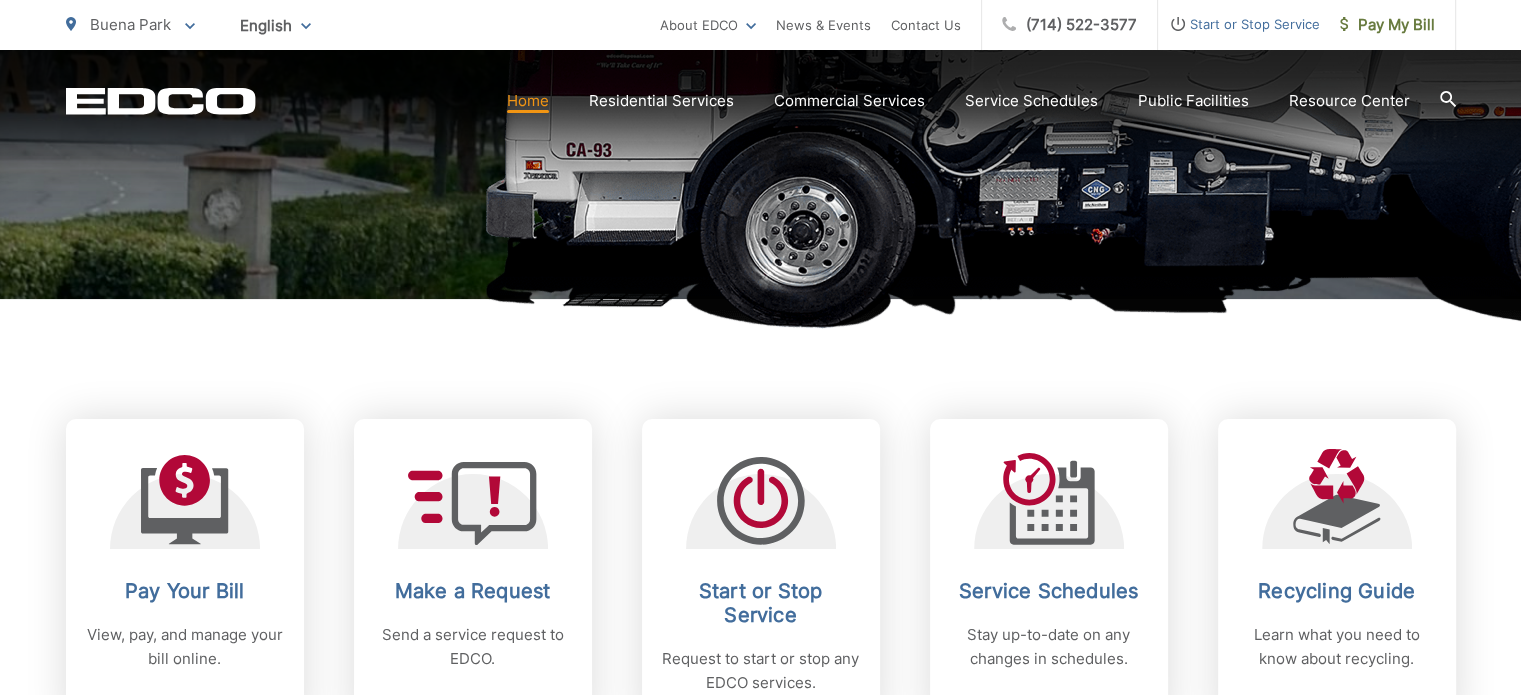 scroll, scrollTop: 400, scrollLeft: 0, axis: vertical 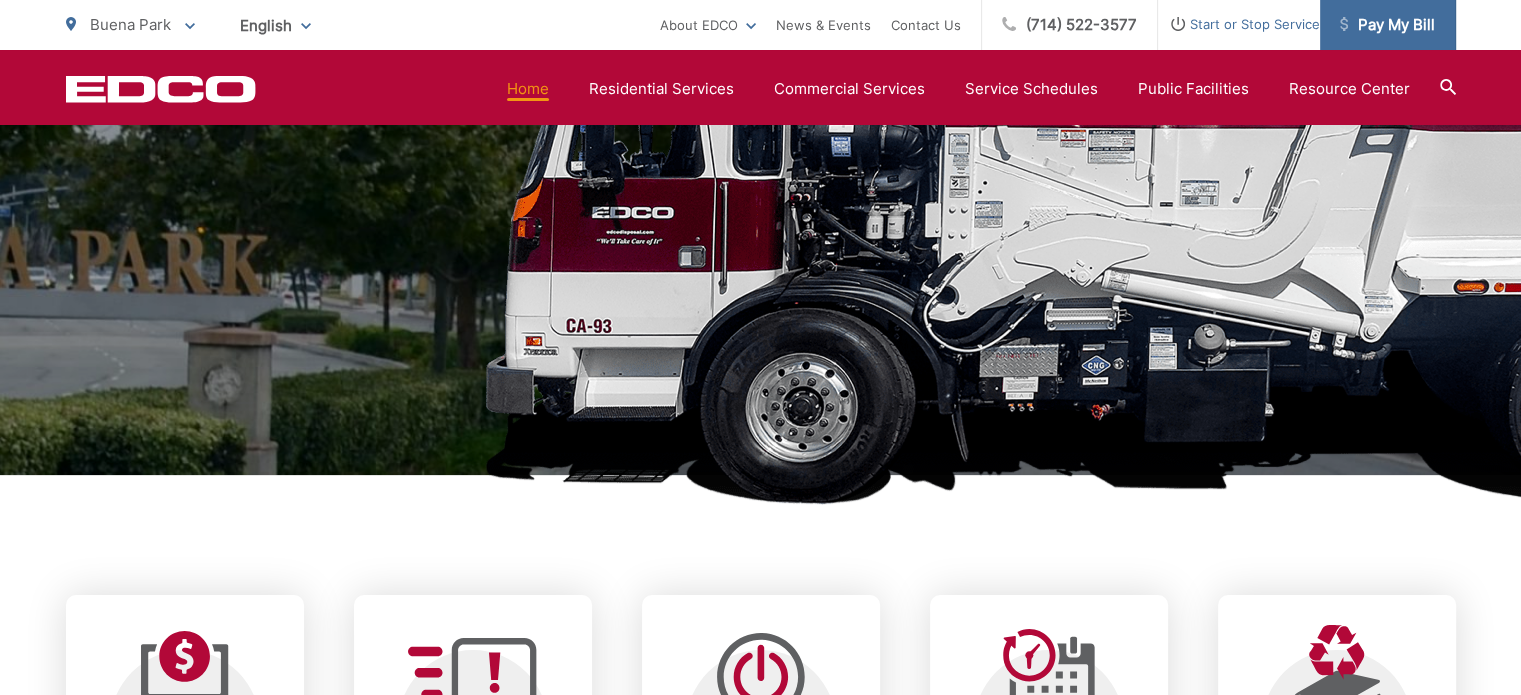 click on "Pay My Bill" at bounding box center [1387, 25] 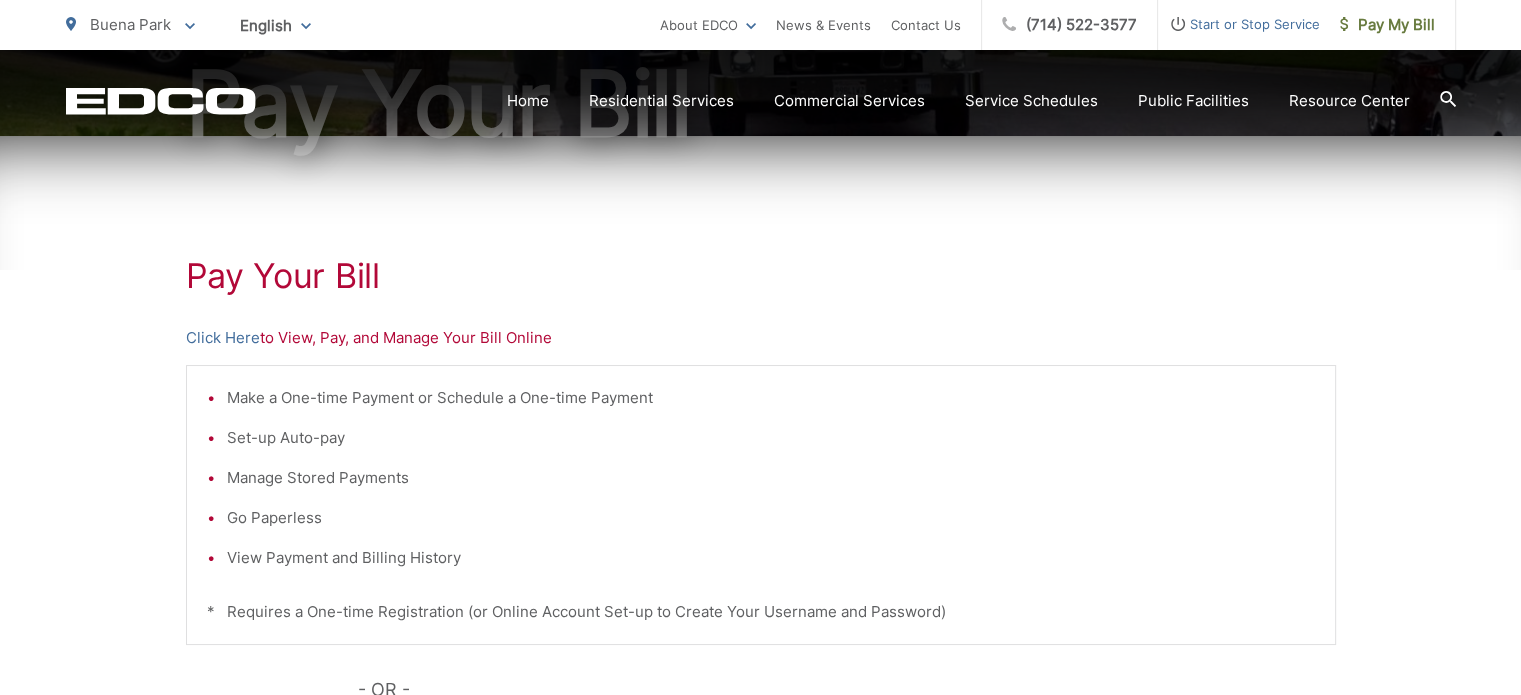 scroll, scrollTop: 300, scrollLeft: 0, axis: vertical 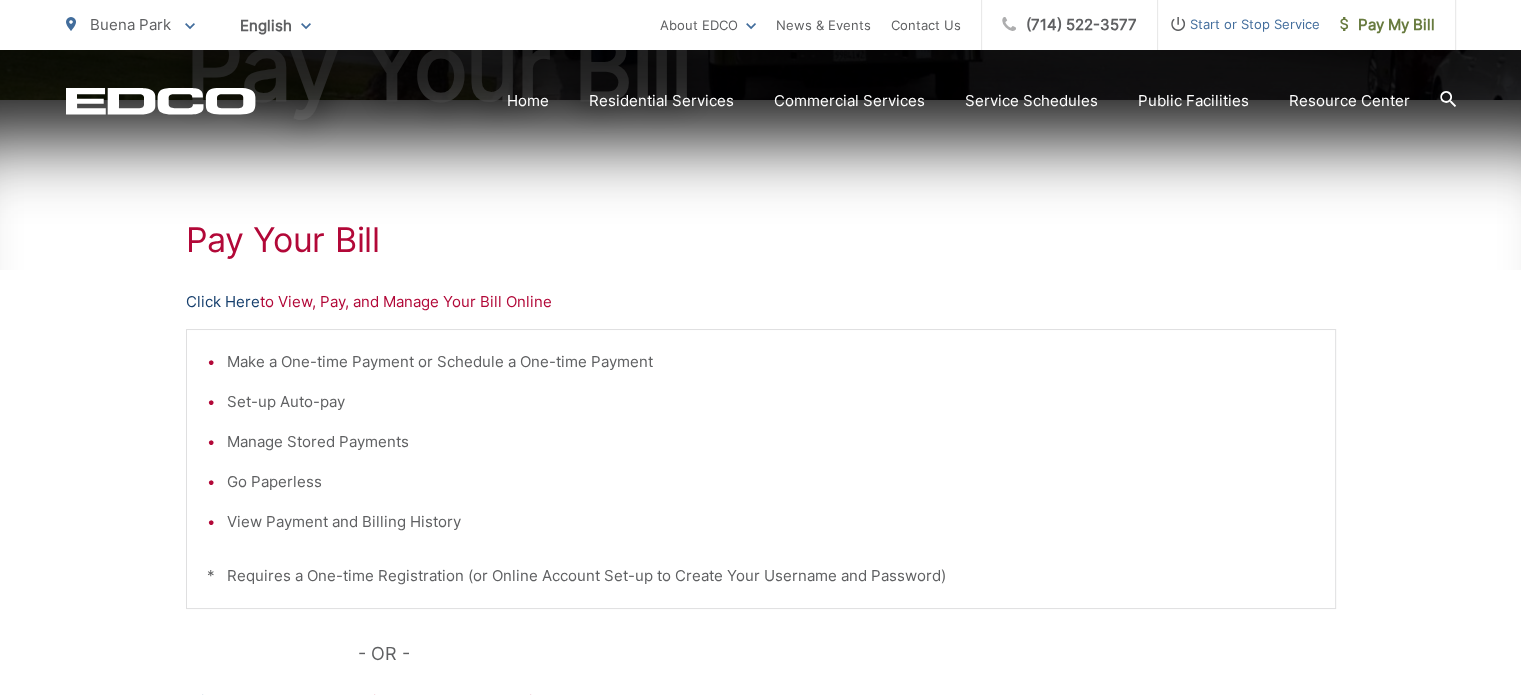click on "Click Here" at bounding box center (223, 302) 